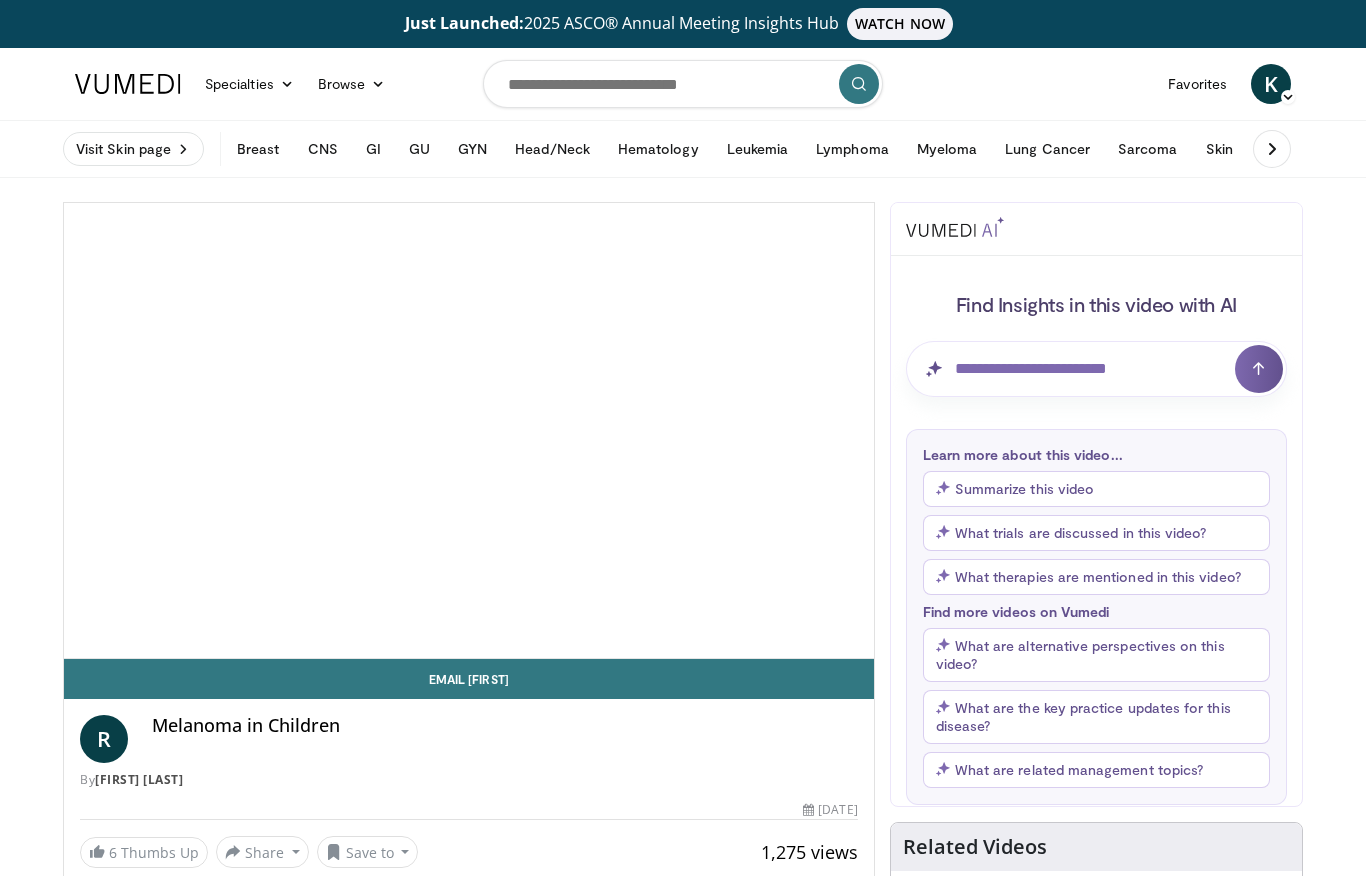 scroll, scrollTop: 0, scrollLeft: 0, axis: both 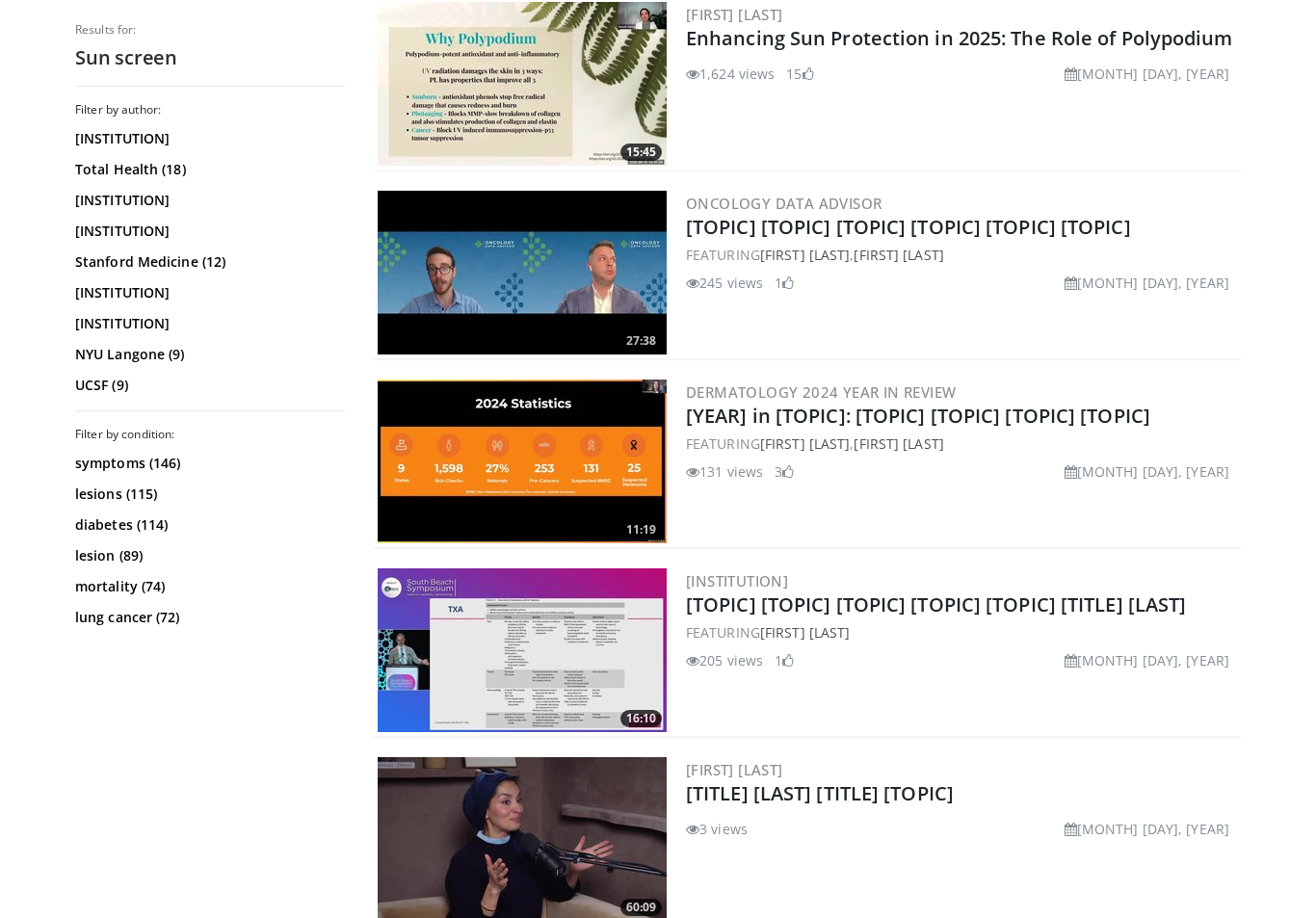 click at bounding box center [522, 461] 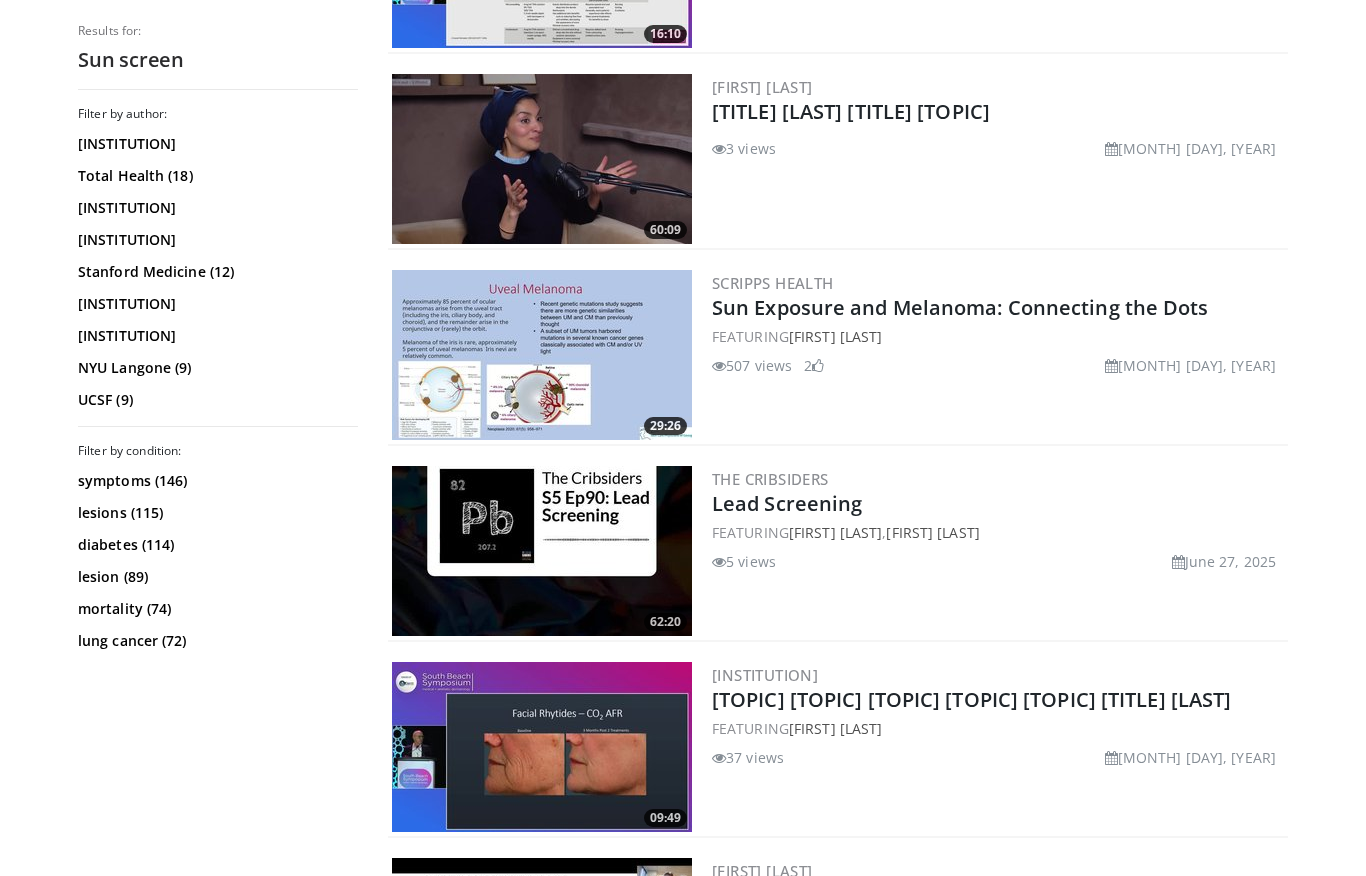 scroll, scrollTop: 1571, scrollLeft: 0, axis: vertical 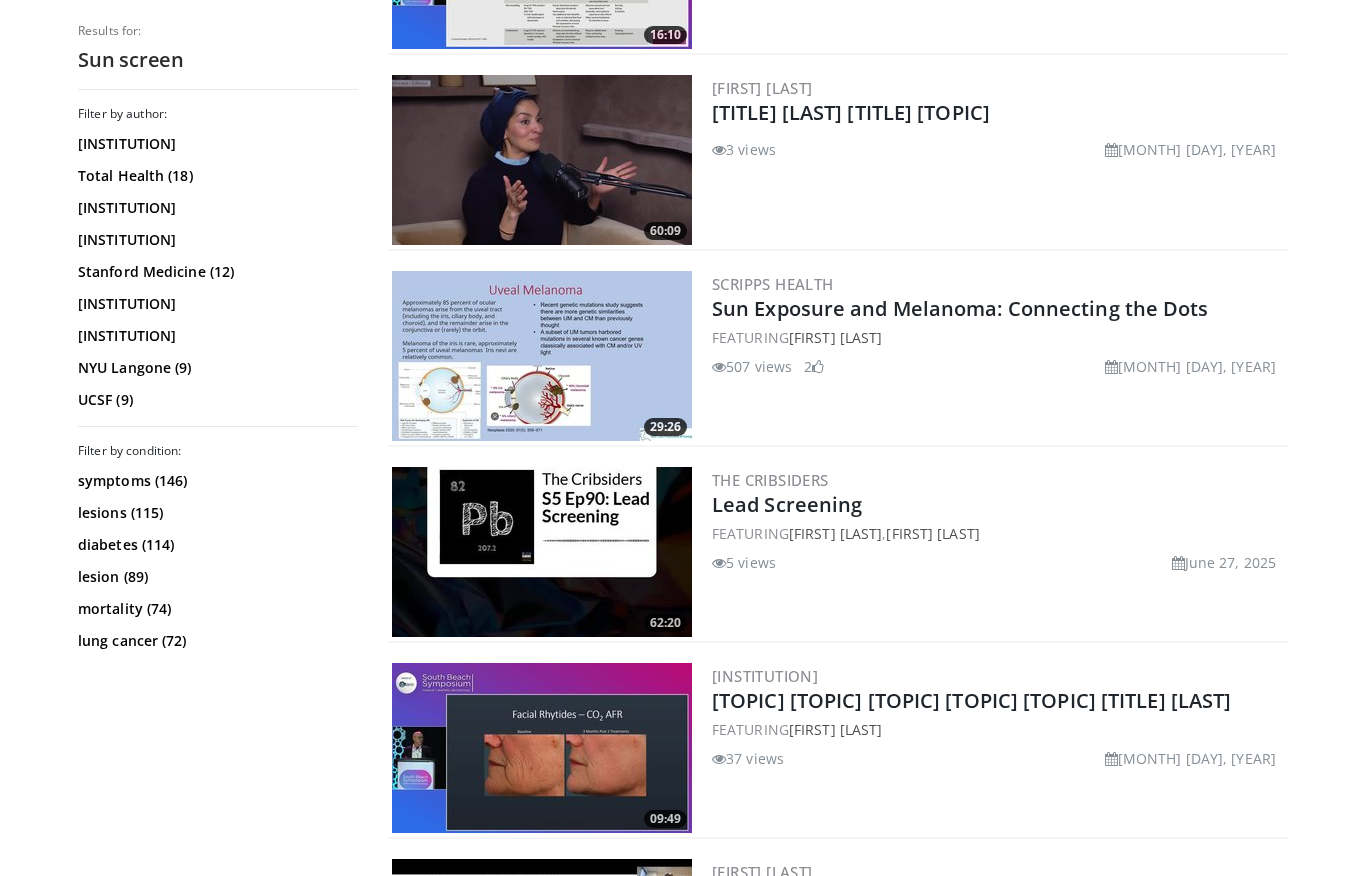 click at bounding box center [542, 356] 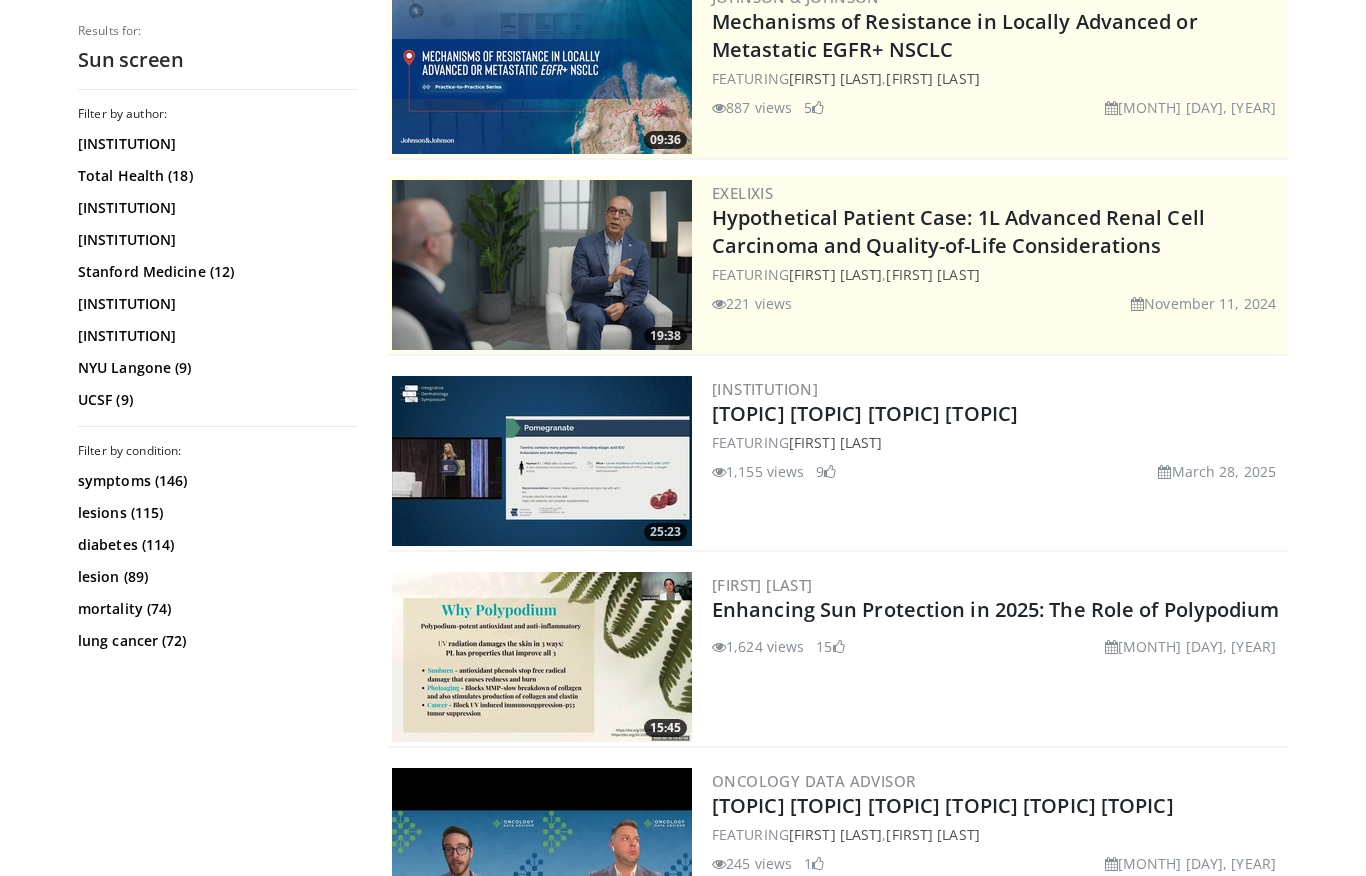 scroll, scrollTop: 0, scrollLeft: 0, axis: both 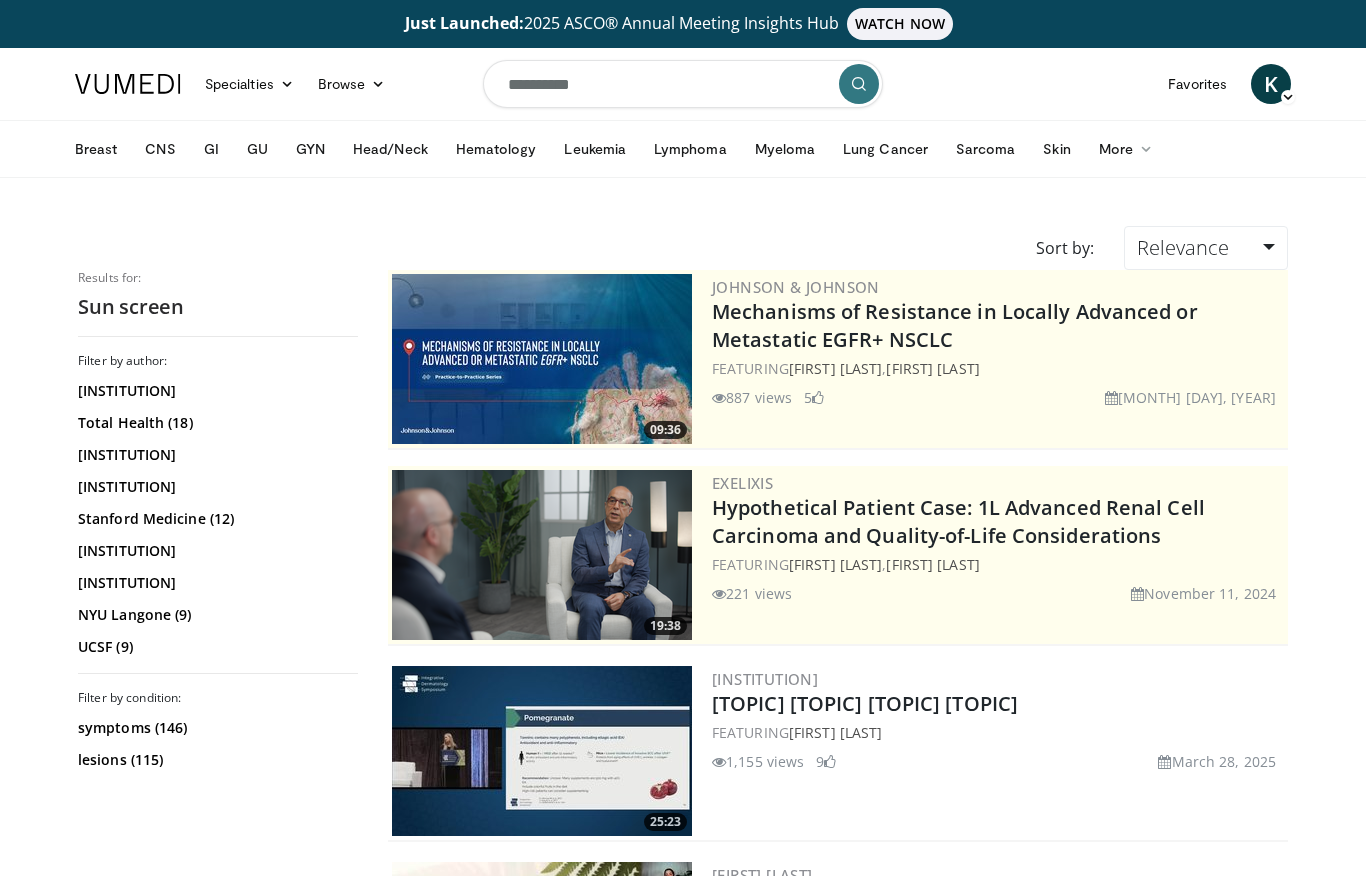 click on "**********" at bounding box center (683, 84) 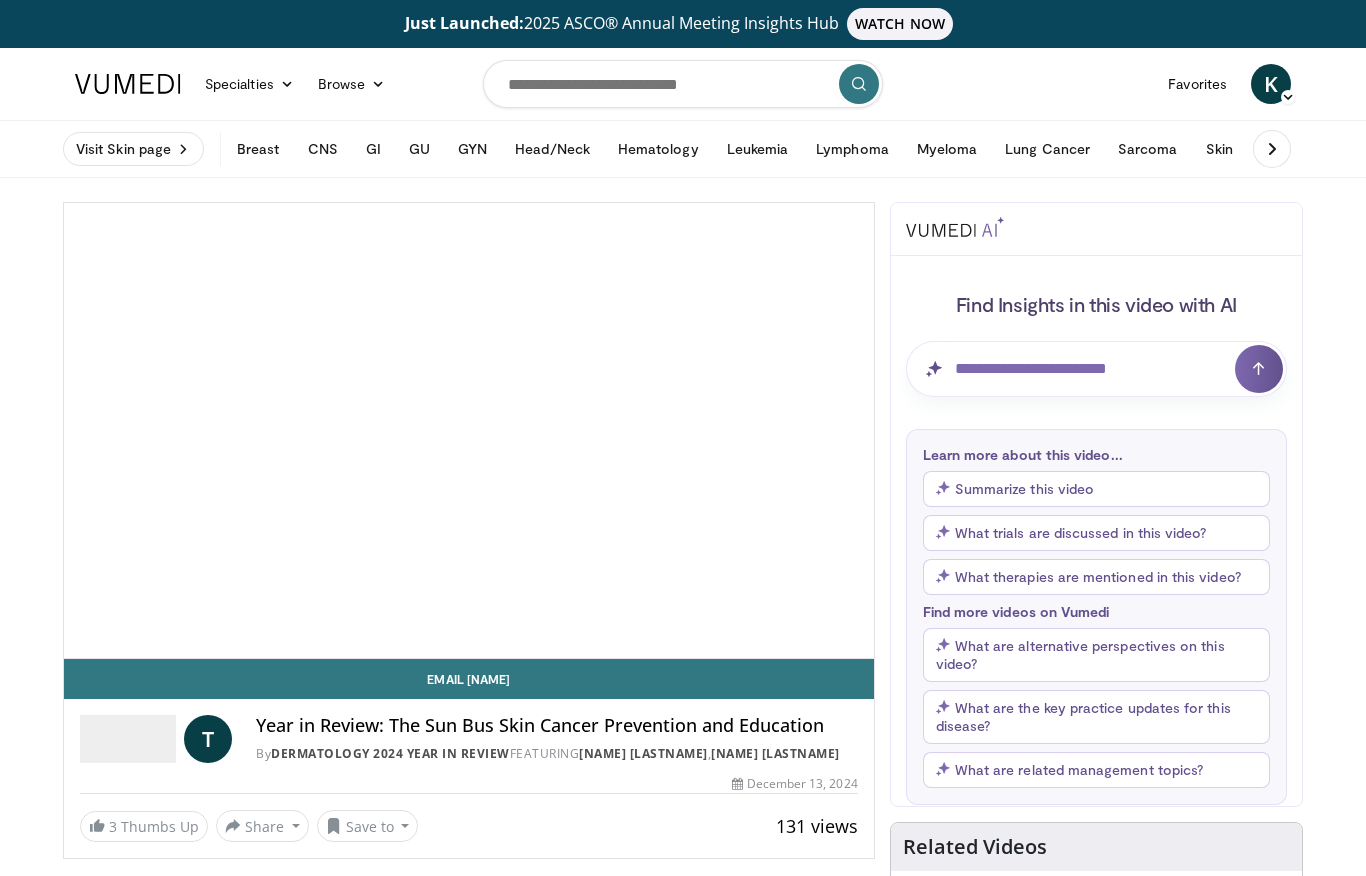scroll, scrollTop: 0, scrollLeft: 0, axis: both 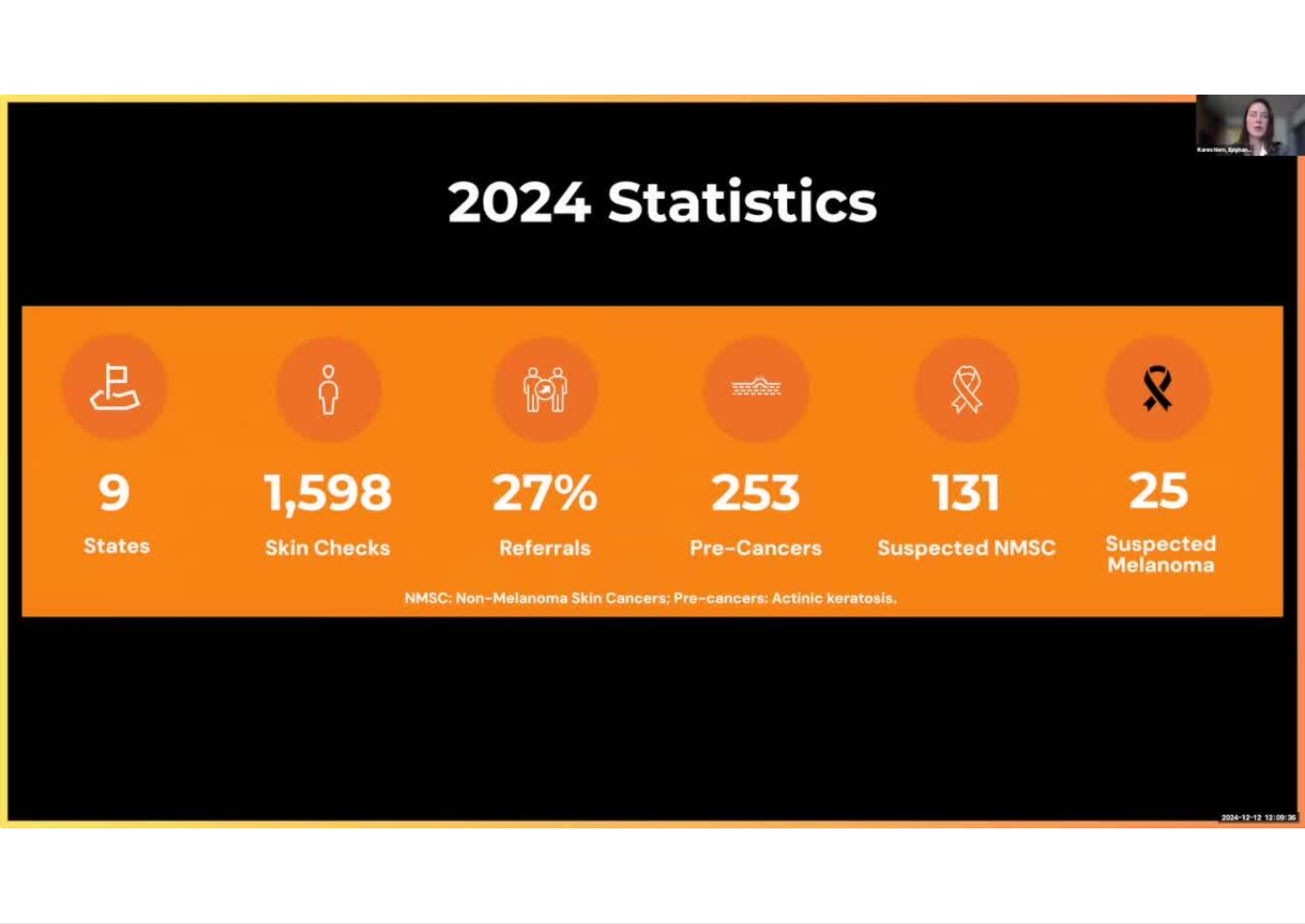 click on "10 seconds
Tap to unmute" at bounding box center (652, 462) 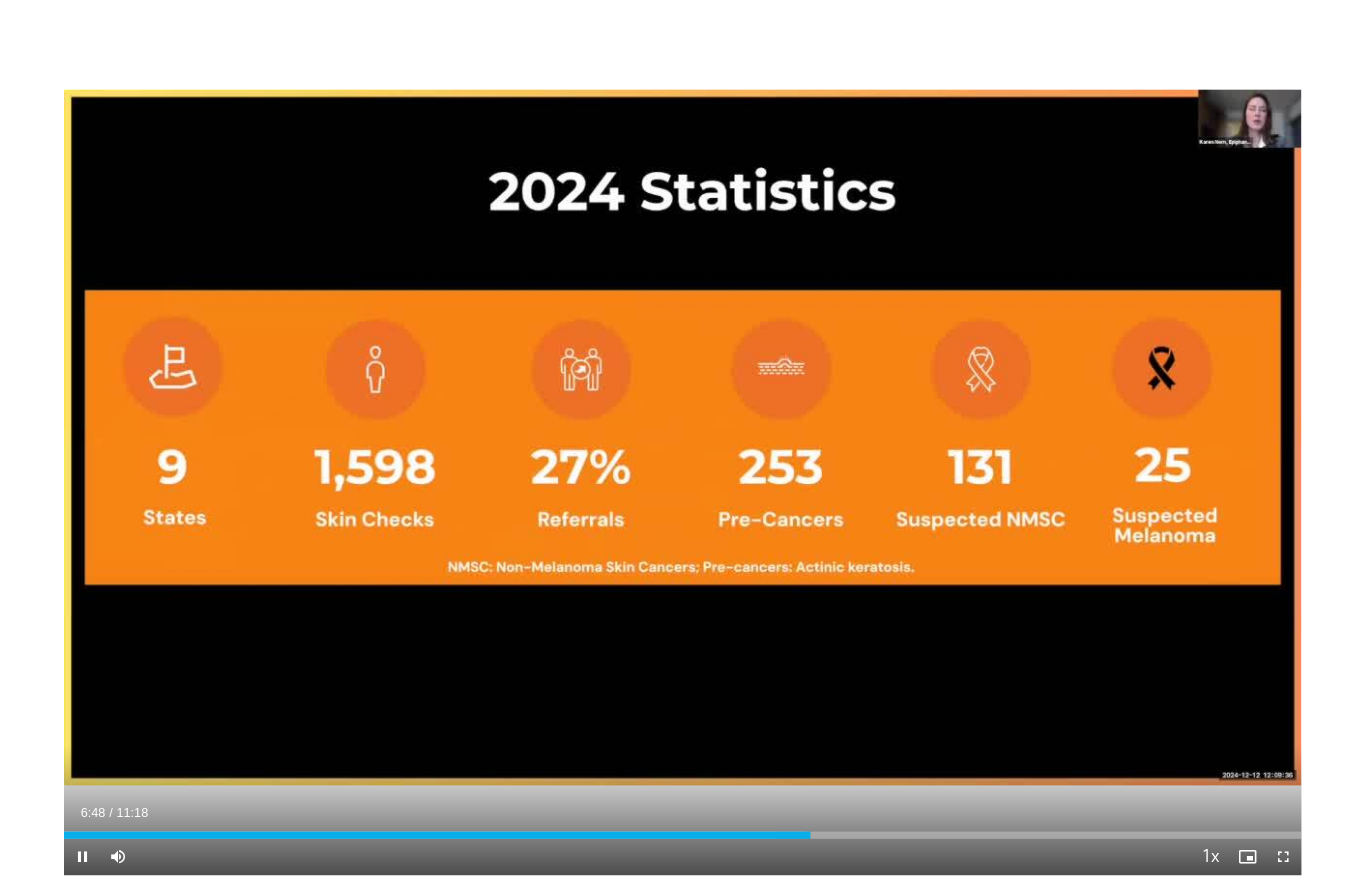 scroll, scrollTop: 0, scrollLeft: 0, axis: both 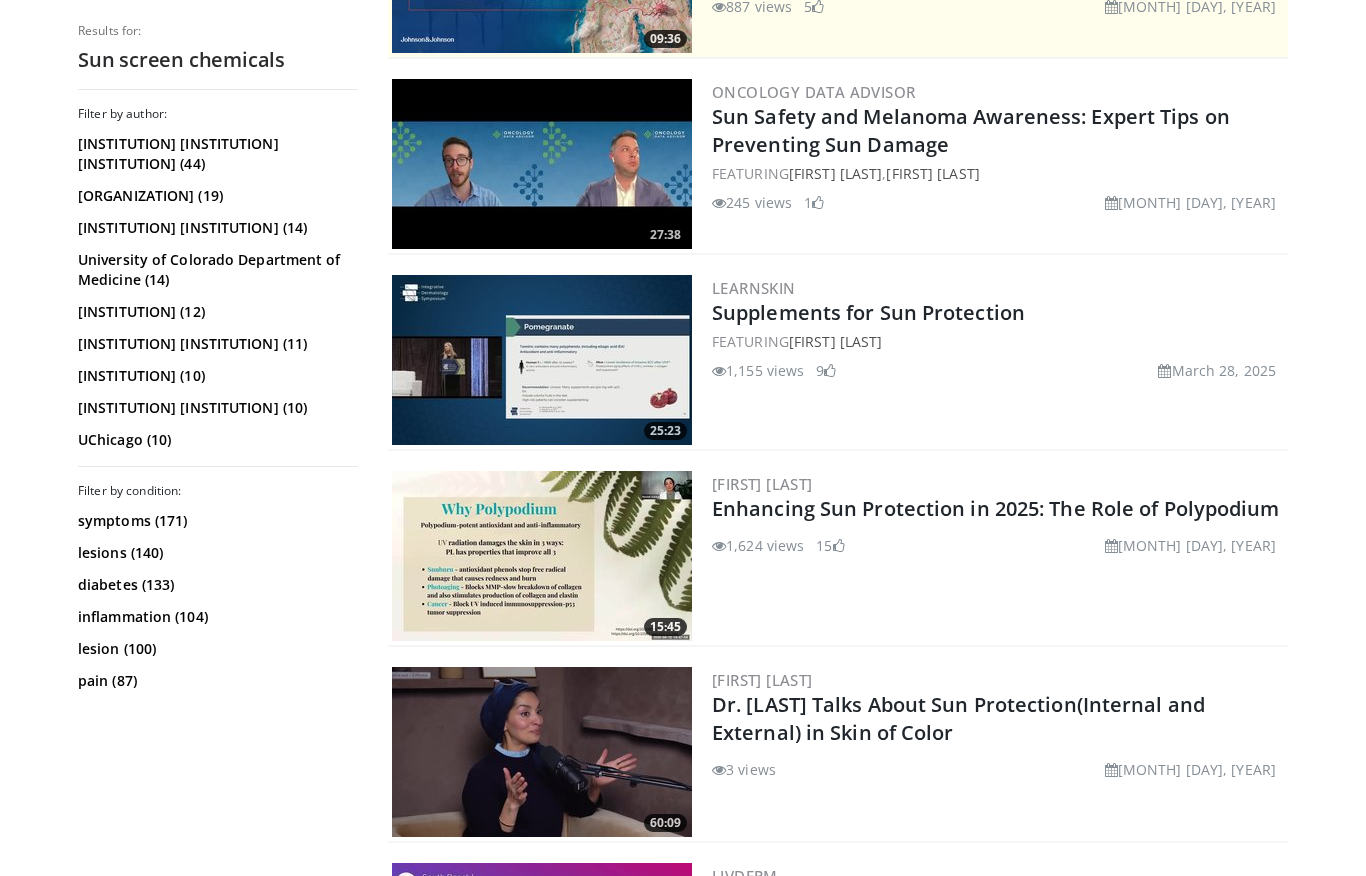 click at bounding box center [542, 361] 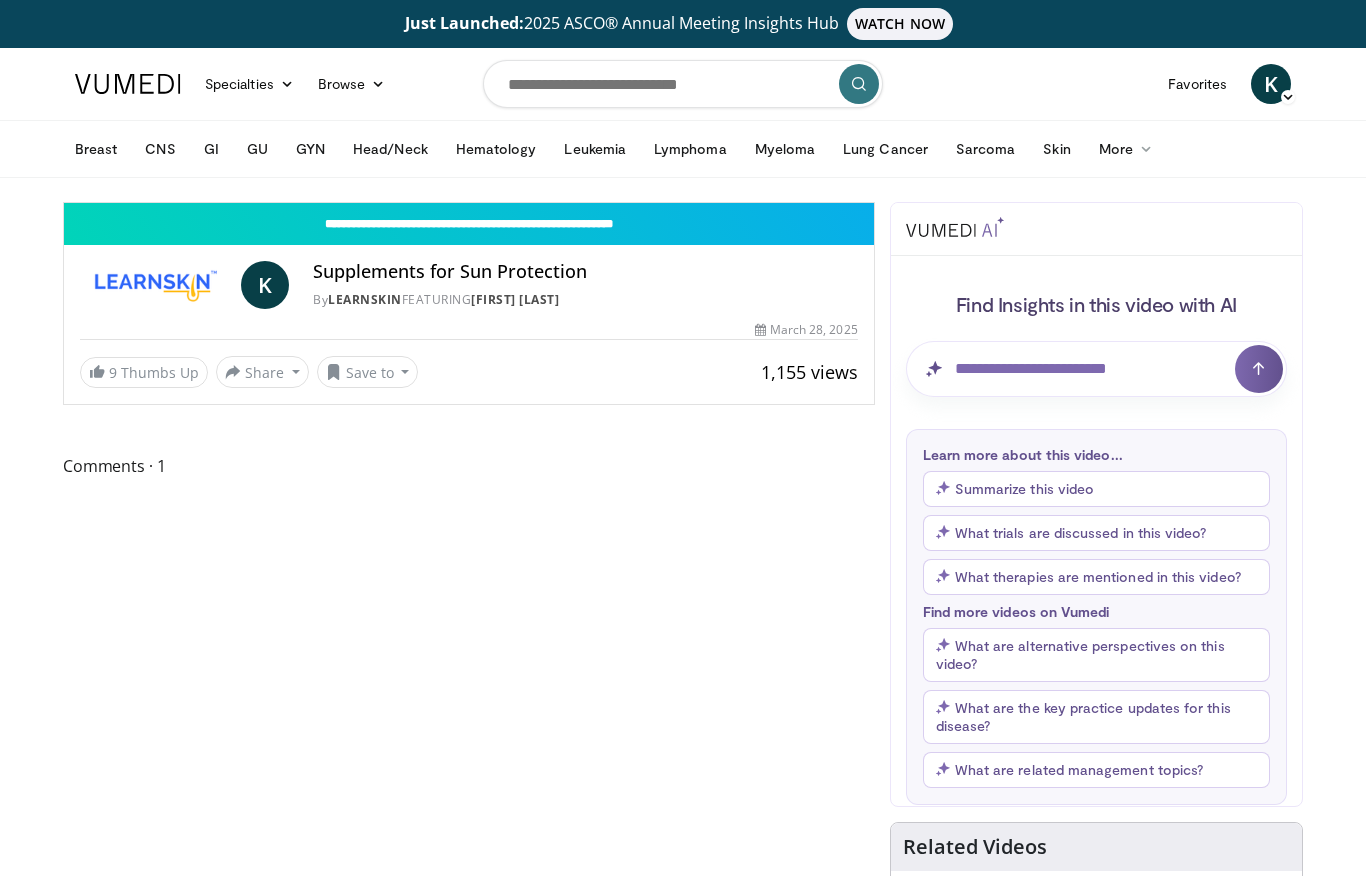 scroll, scrollTop: 0, scrollLeft: 0, axis: both 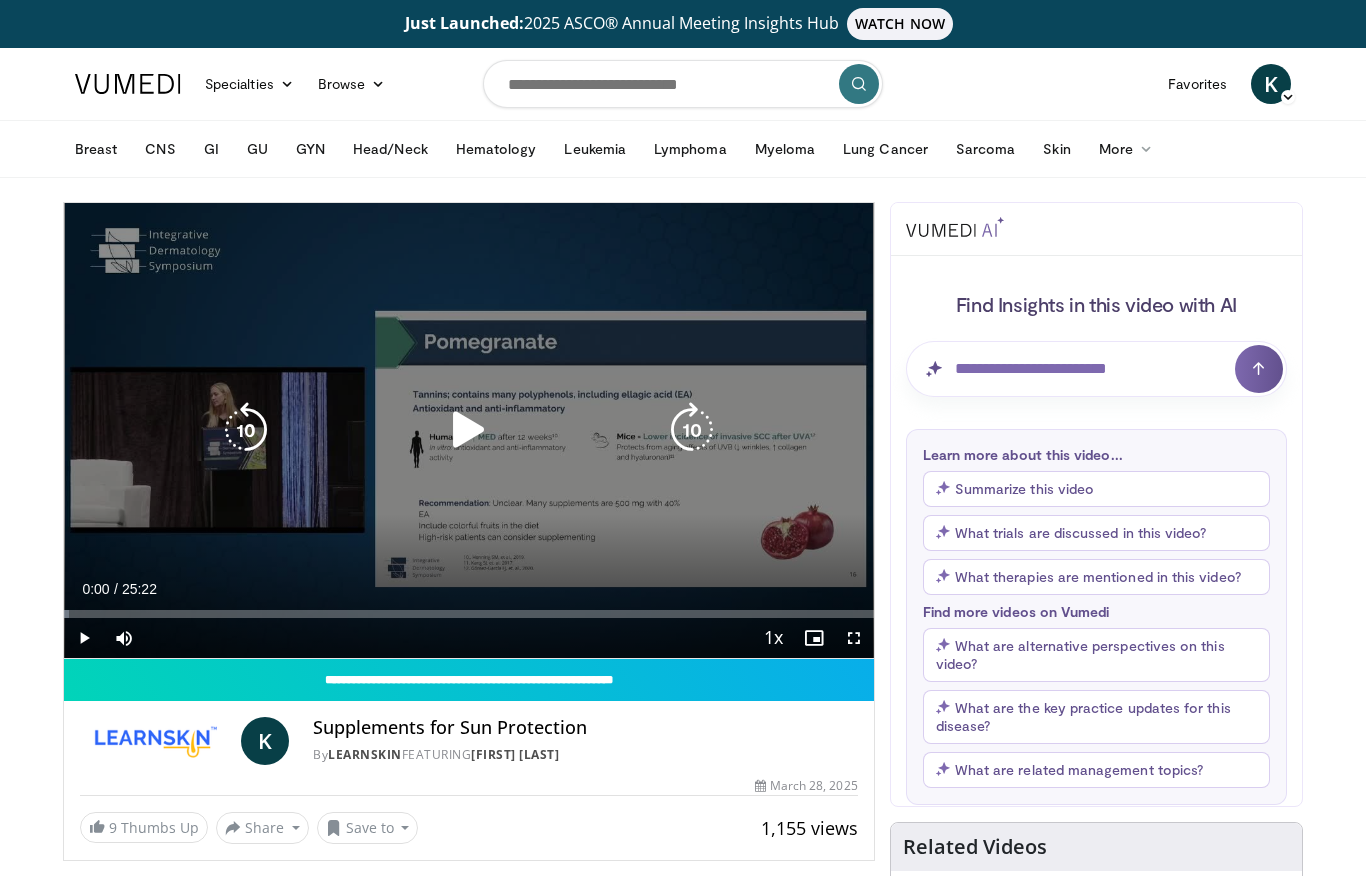 click at bounding box center [469, 430] 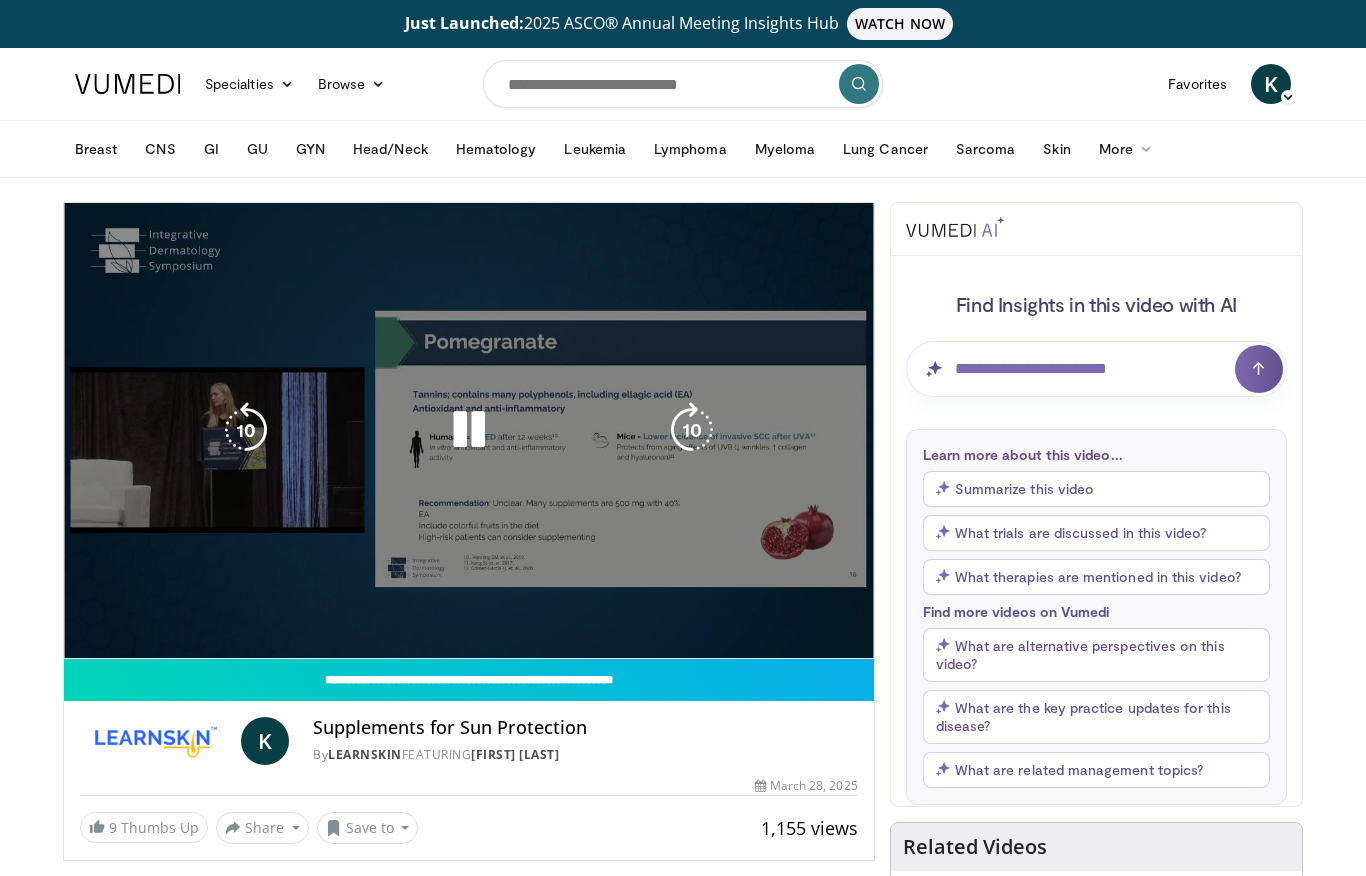click at bounding box center (692, 430) 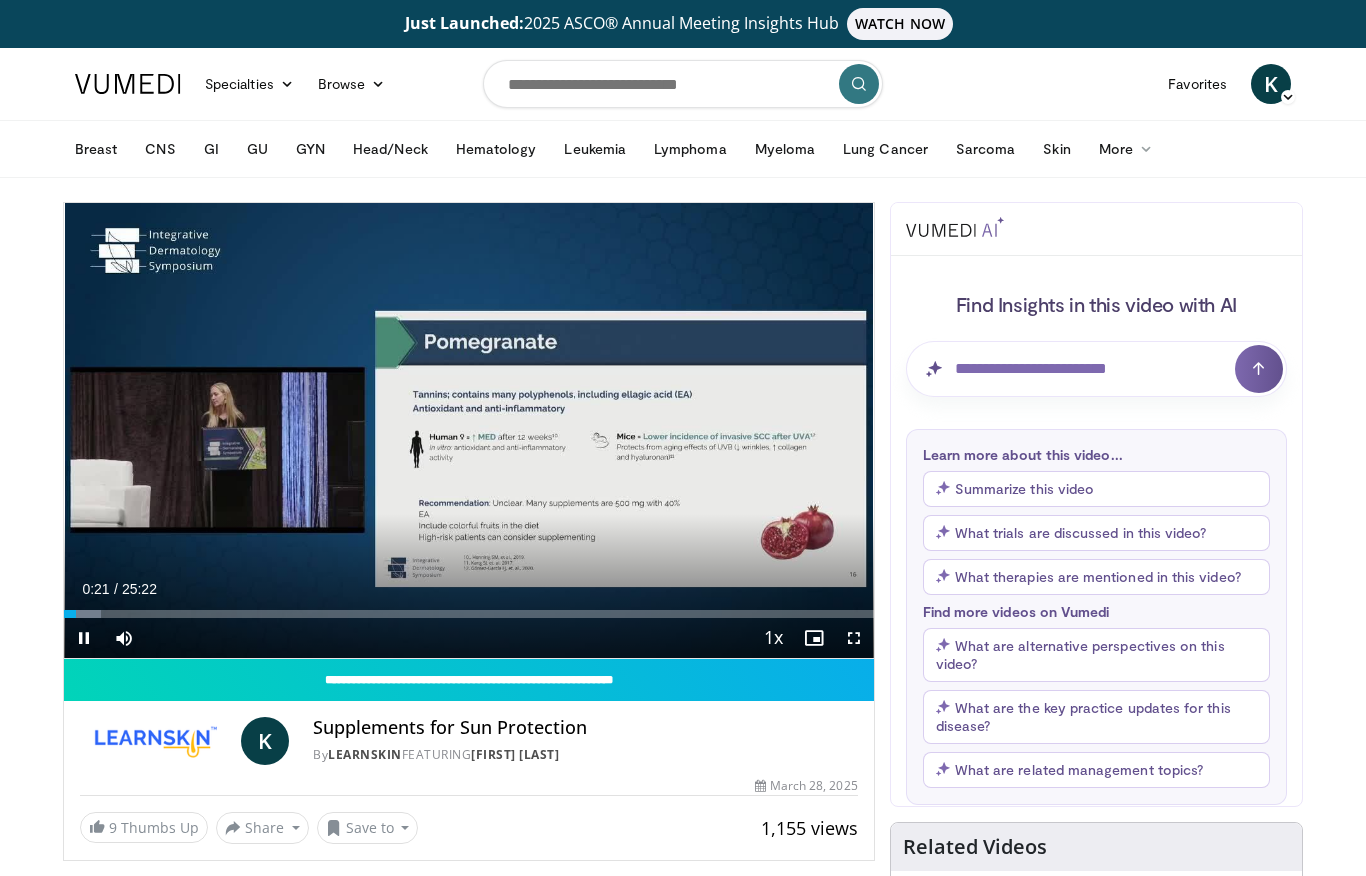 click at bounding box center (854, 638) 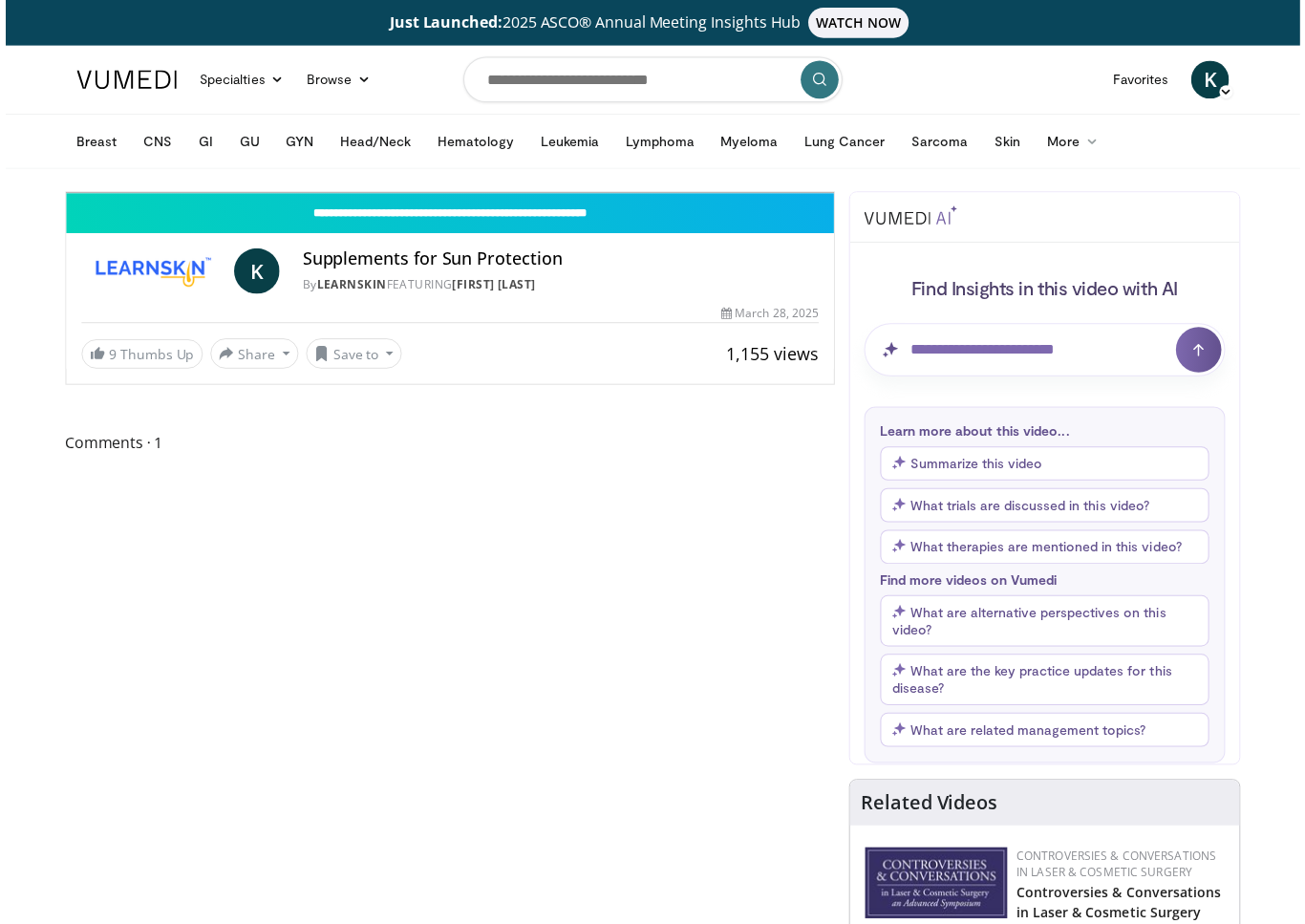 scroll, scrollTop: 23, scrollLeft: 0, axis: vertical 